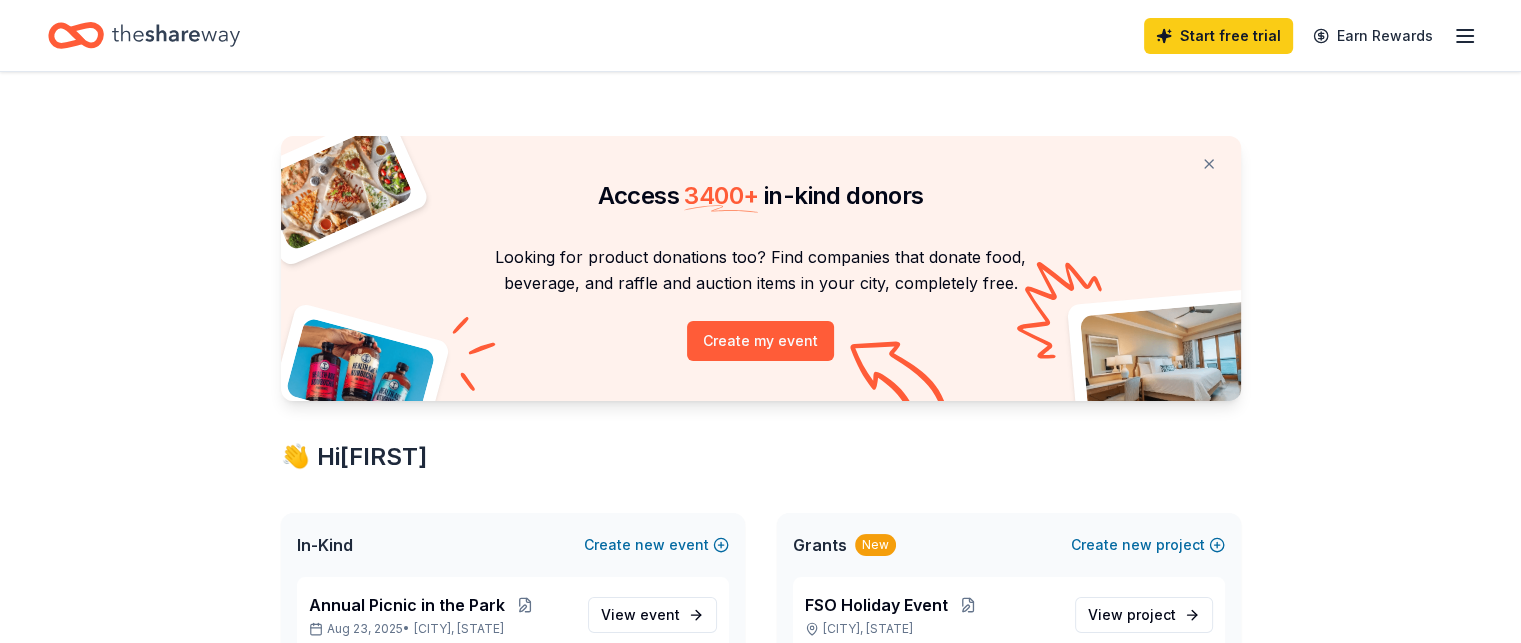 scroll, scrollTop: 300, scrollLeft: 0, axis: vertical 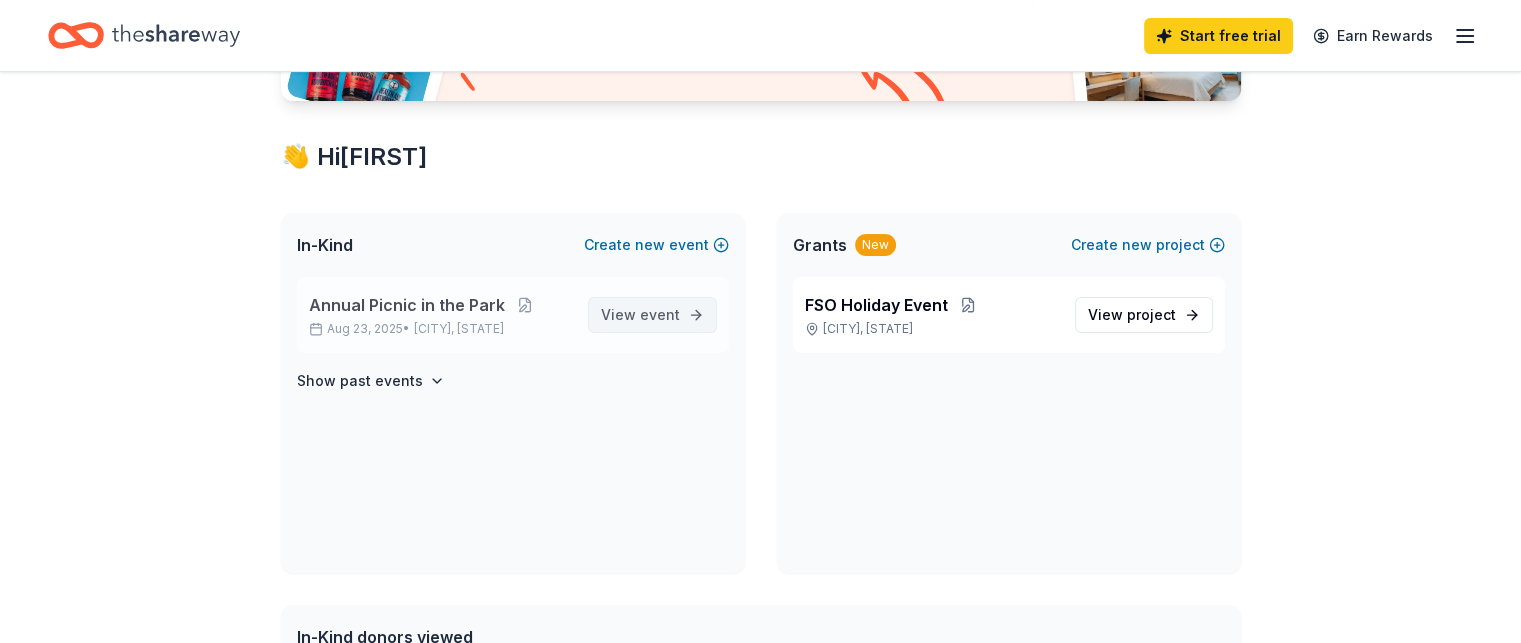 click on "event" at bounding box center (660, 314) 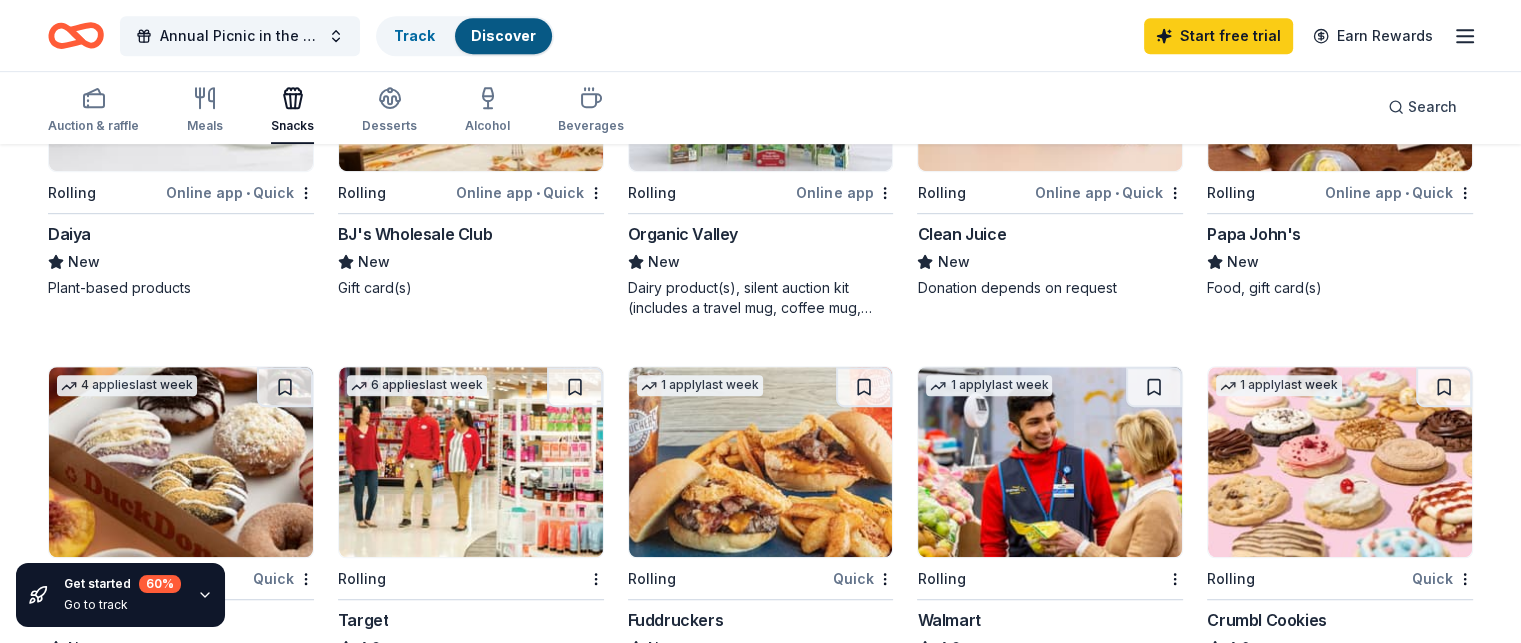 scroll, scrollTop: 1300, scrollLeft: 0, axis: vertical 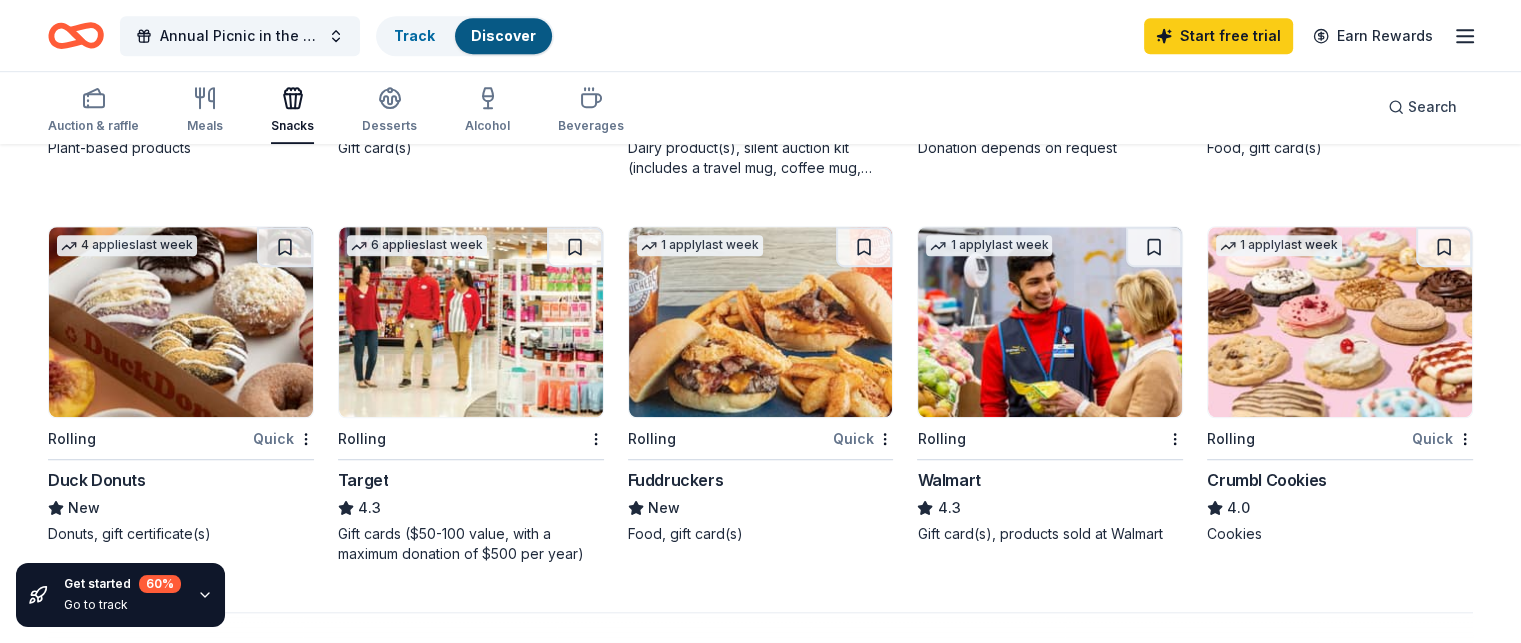 click on "Crumbl Cookies" at bounding box center (1266, 480) 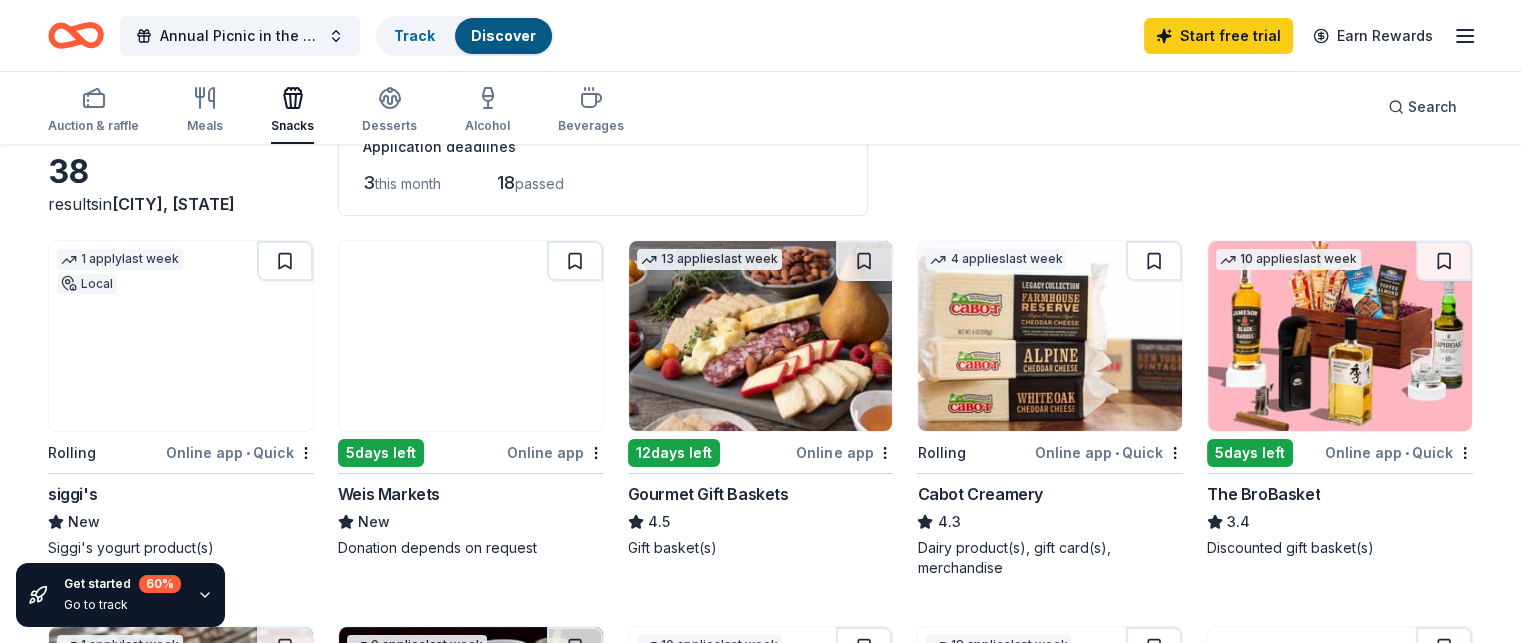 scroll, scrollTop: 0, scrollLeft: 0, axis: both 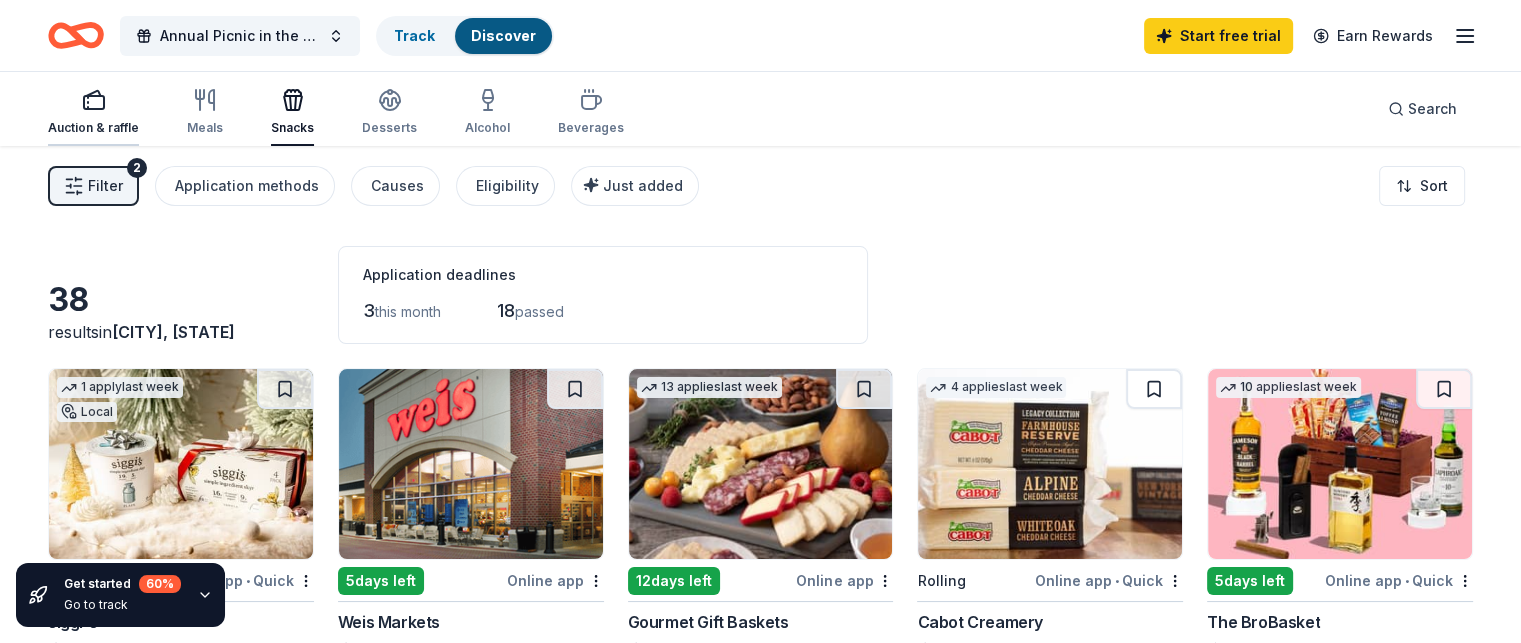 click 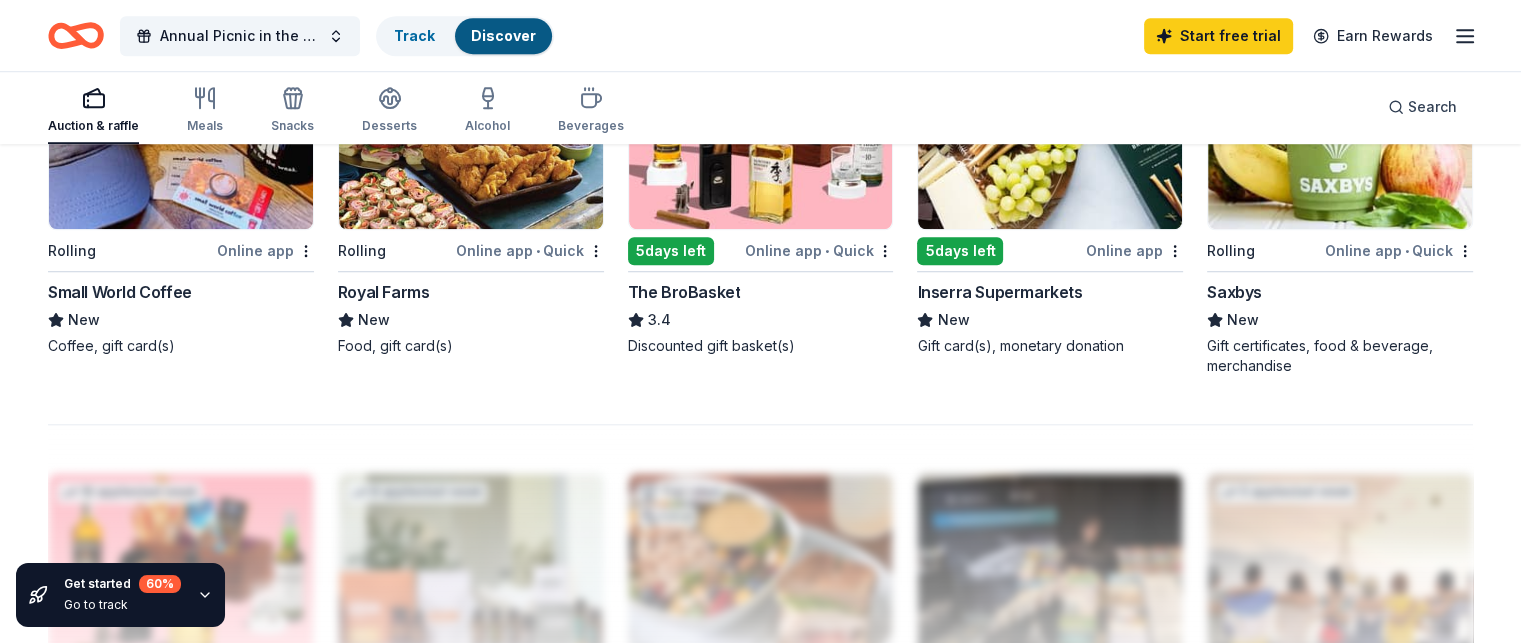 scroll, scrollTop: 1200, scrollLeft: 0, axis: vertical 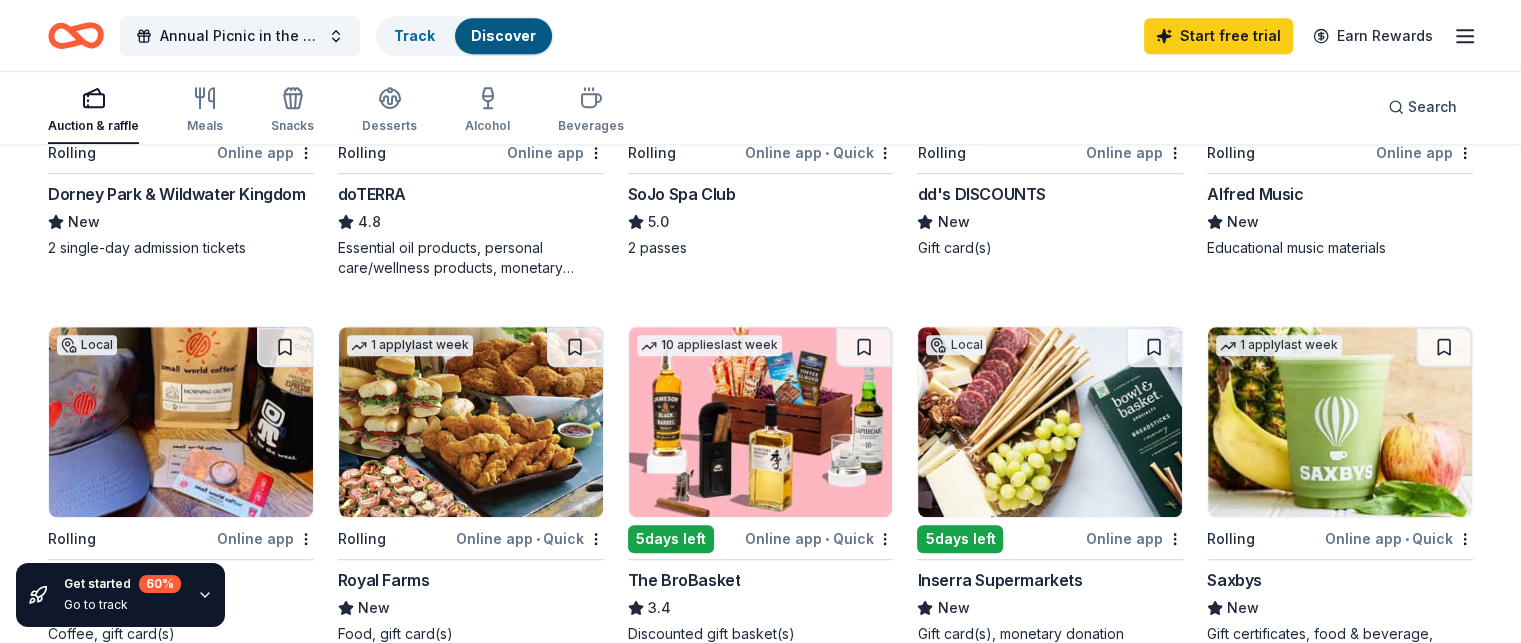 click at bounding box center (471, 422) 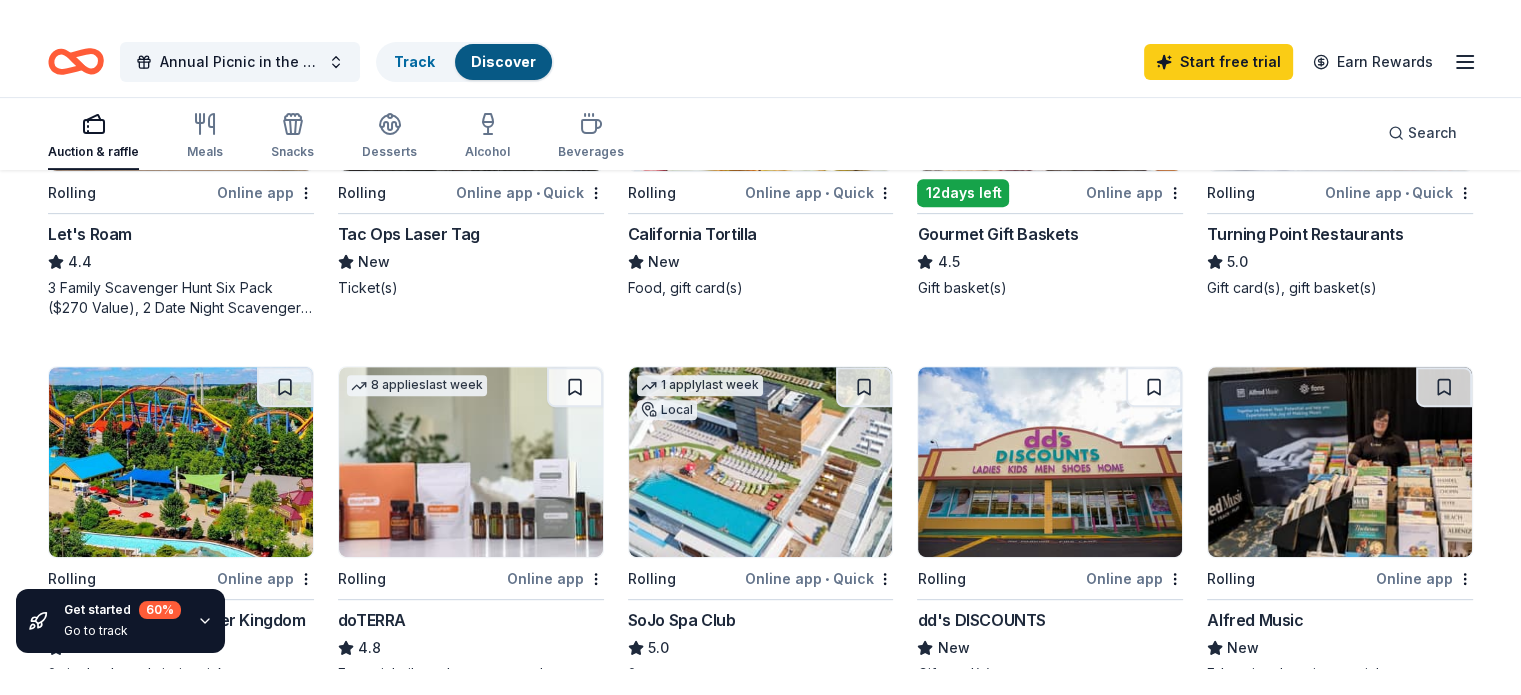 scroll, scrollTop: 1000, scrollLeft: 0, axis: vertical 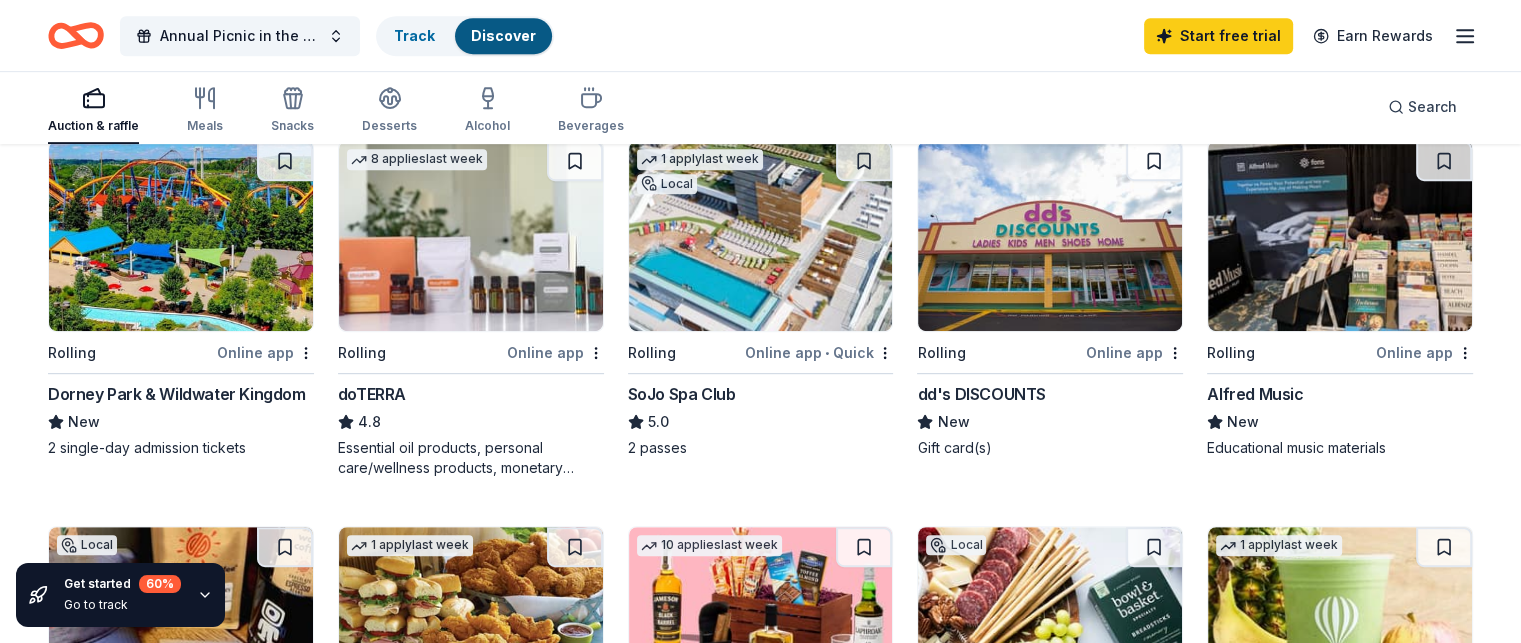 click at bounding box center [181, 236] 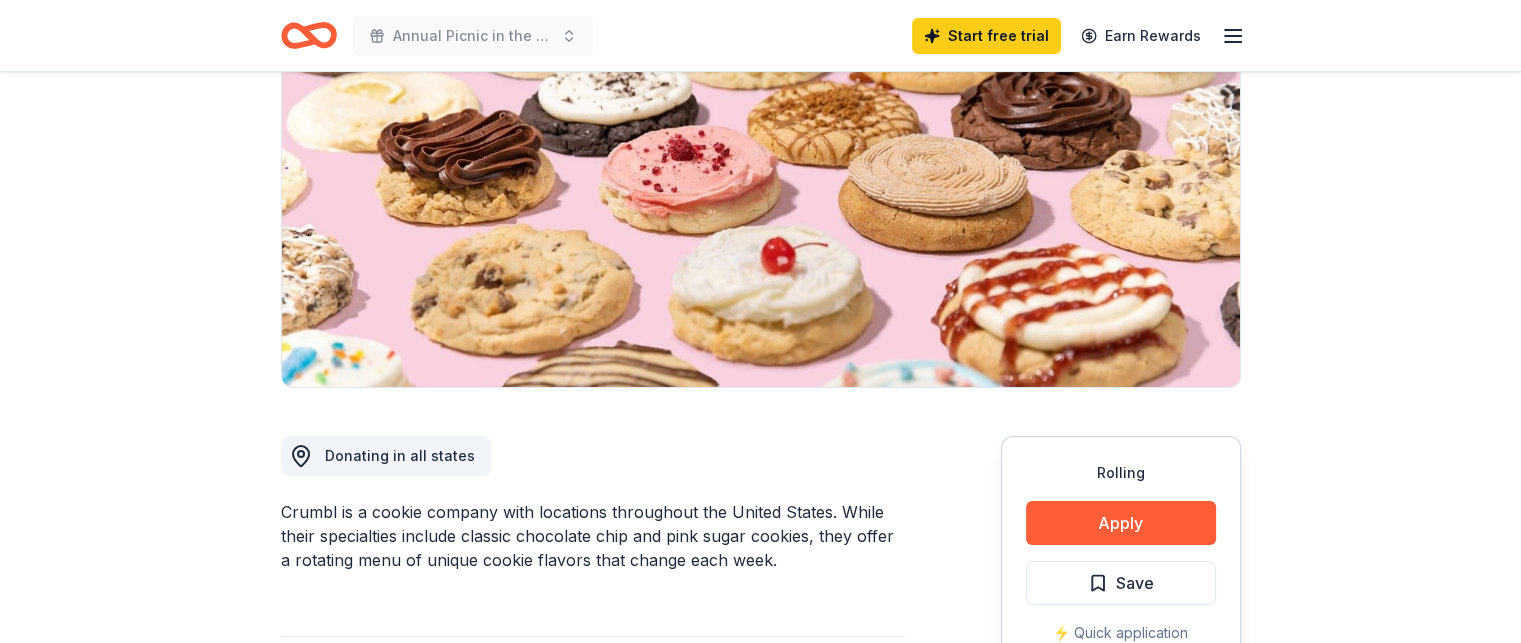 scroll, scrollTop: 500, scrollLeft: 0, axis: vertical 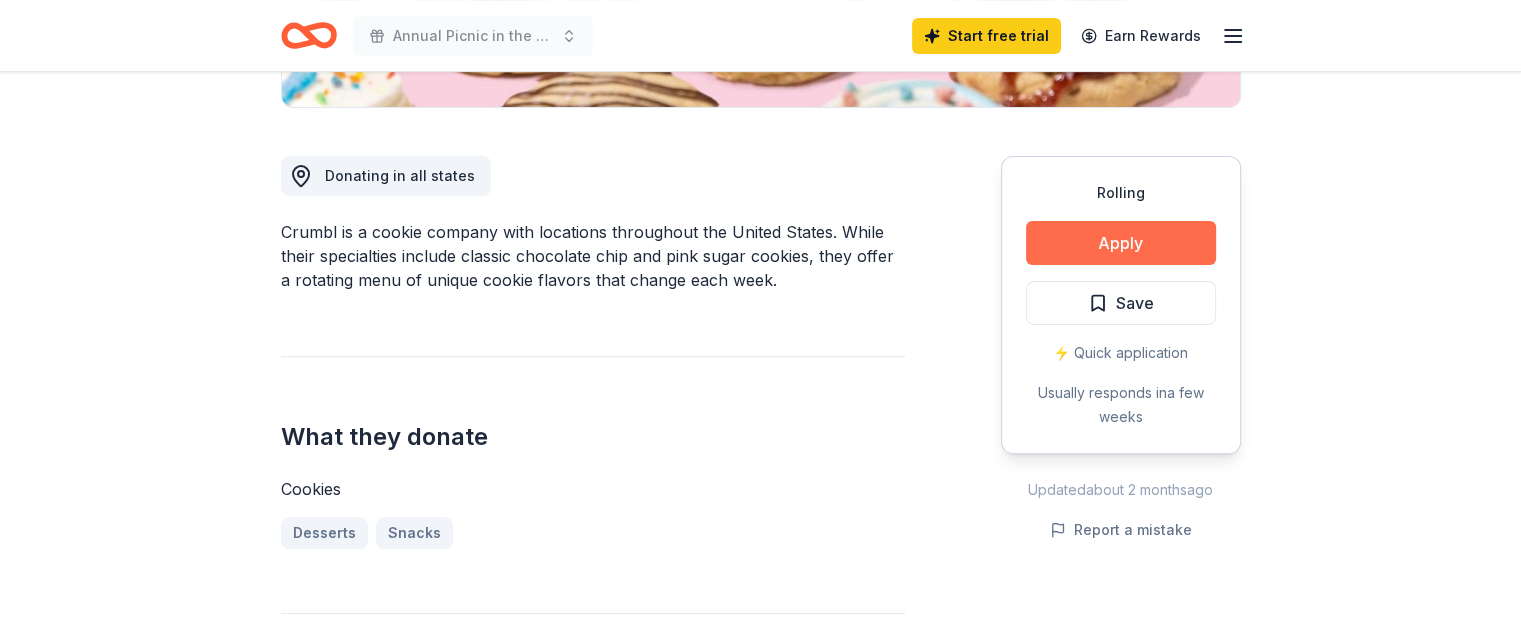 click on "Apply" at bounding box center (1121, 243) 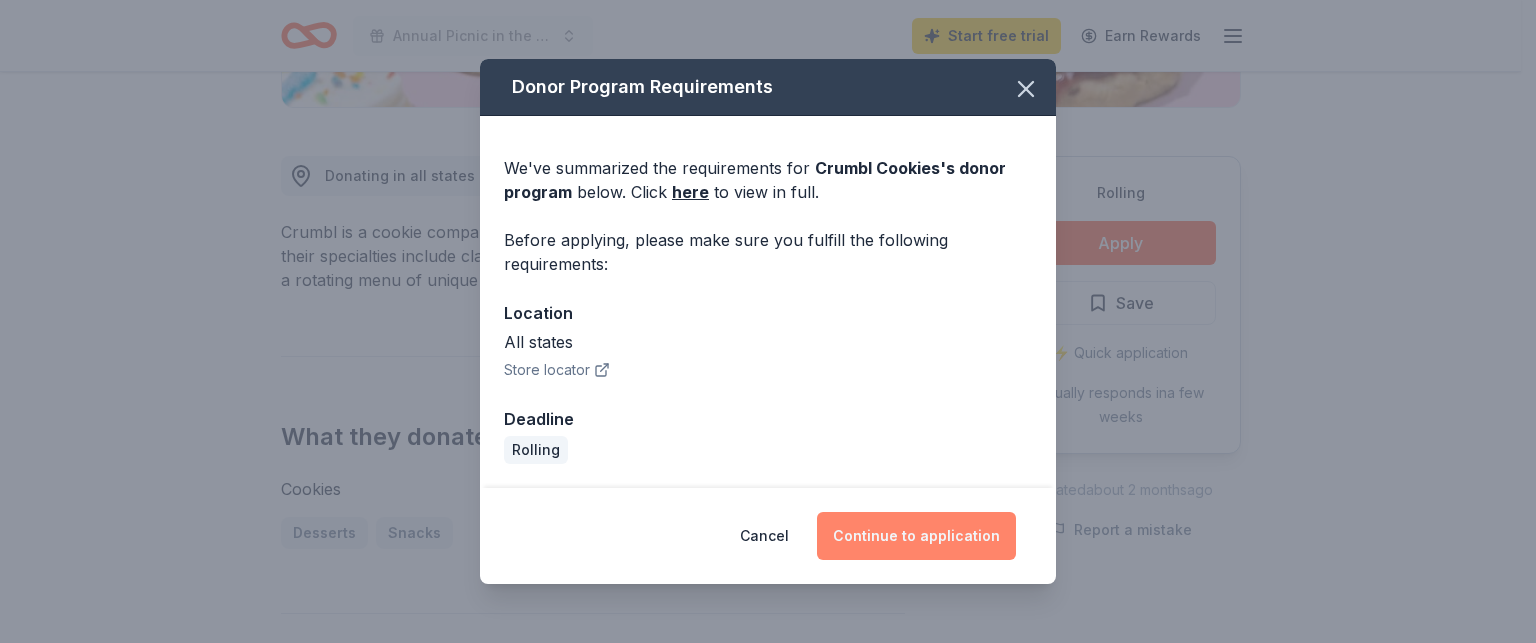 click on "Continue to application" at bounding box center [916, 536] 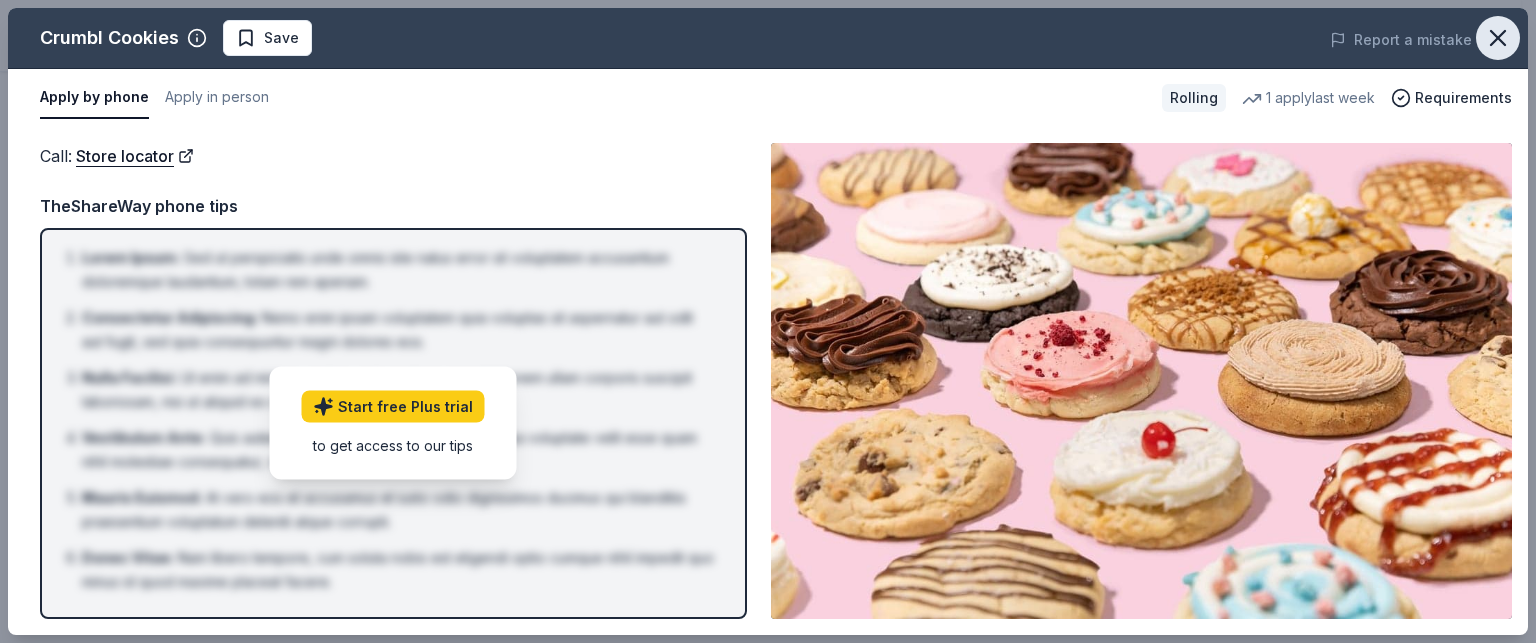 click 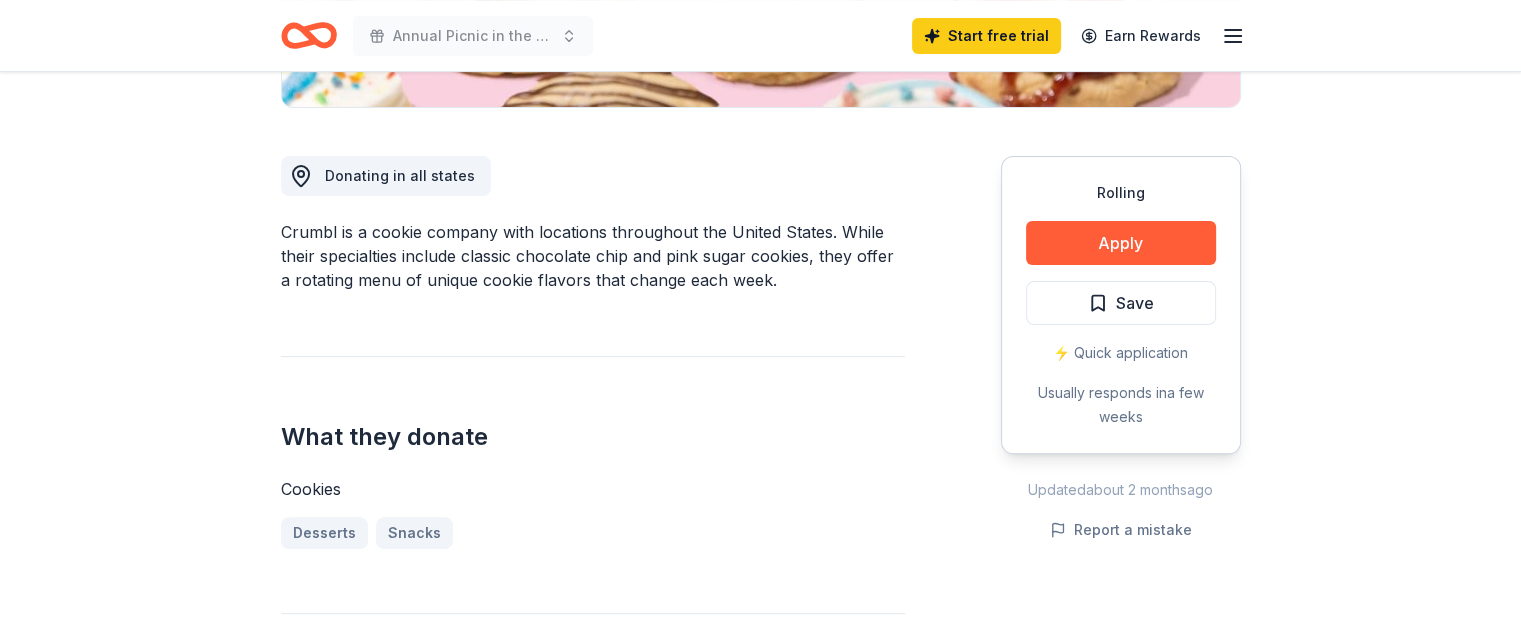 scroll, scrollTop: 0, scrollLeft: 0, axis: both 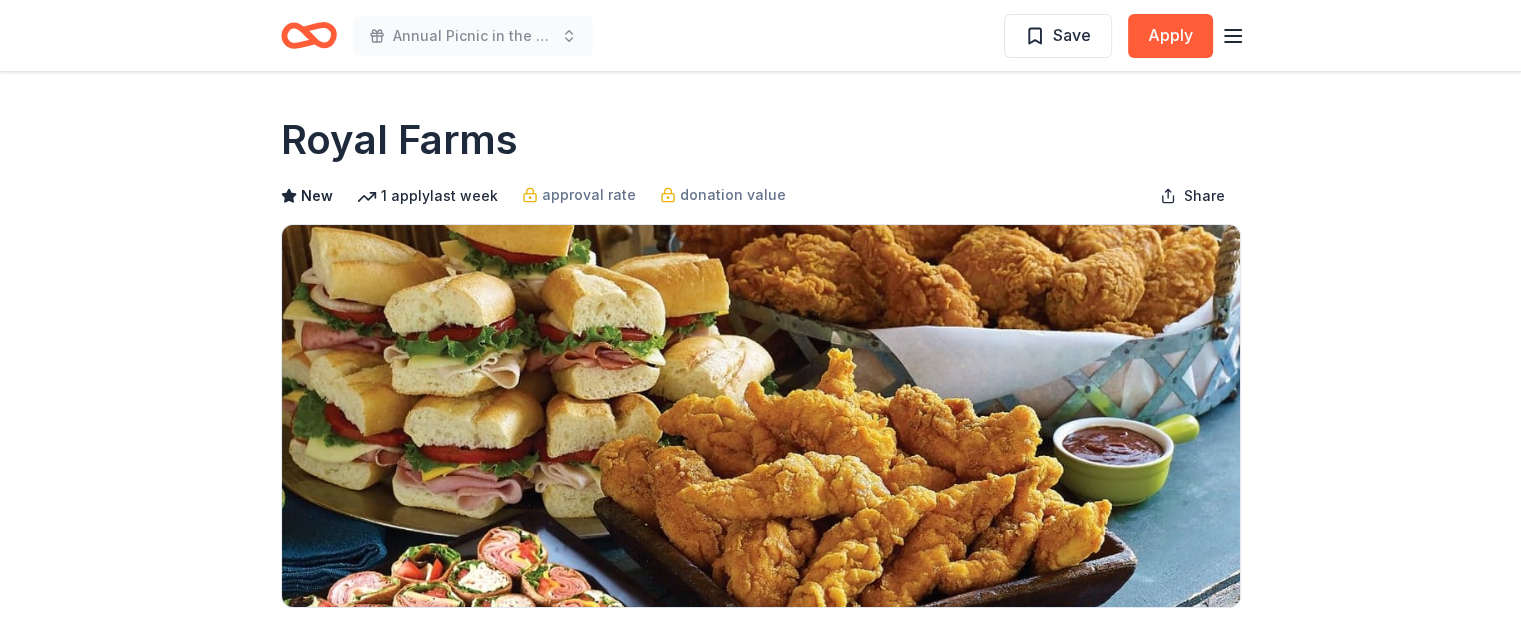 drag, startPoint x: 582, startPoint y: 144, endPoint x: 248, endPoint y: 135, distance: 334.12125 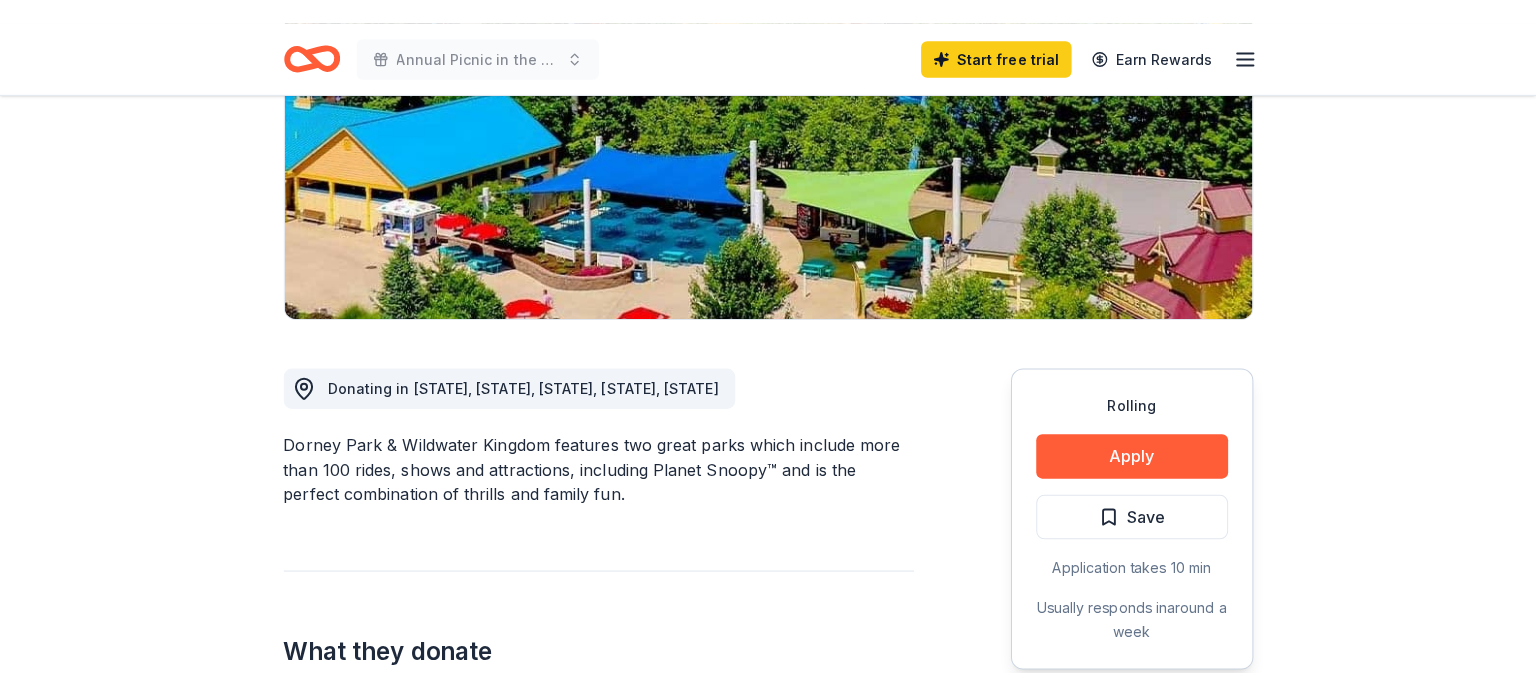 scroll, scrollTop: 500, scrollLeft: 0, axis: vertical 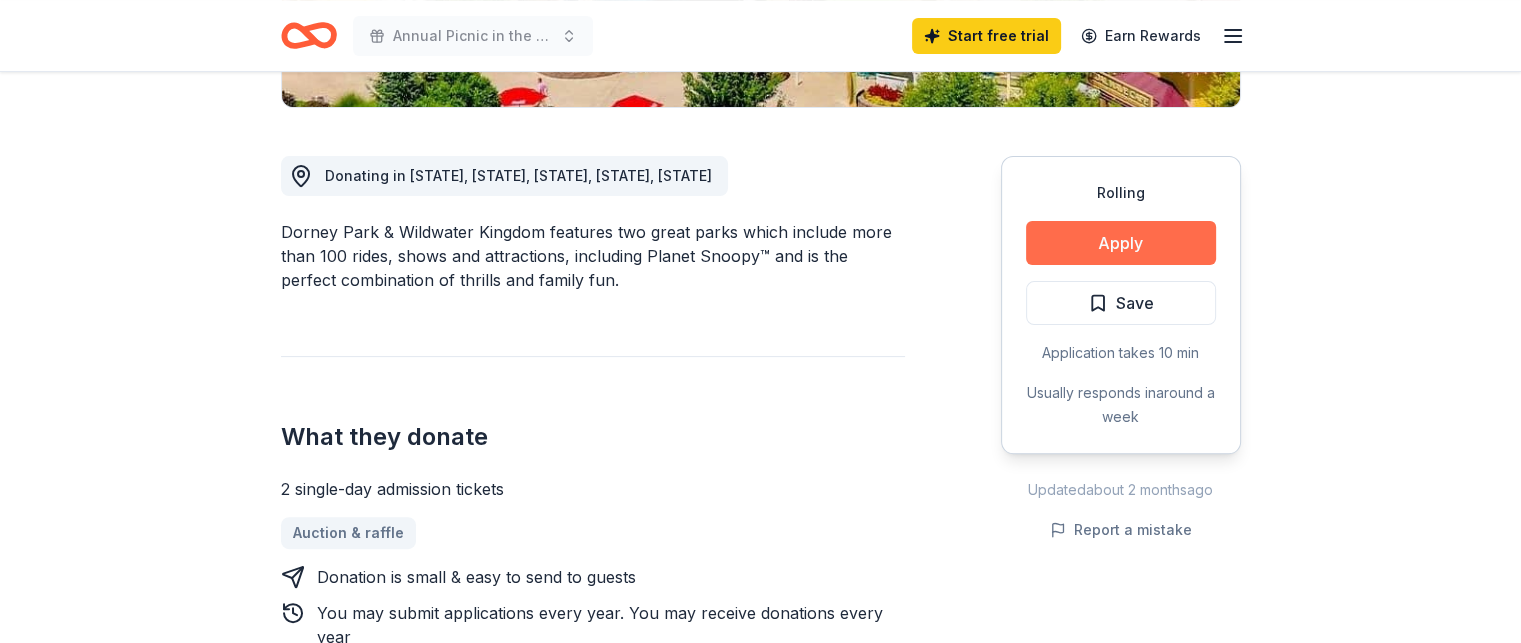 click on "Apply" at bounding box center [1121, 243] 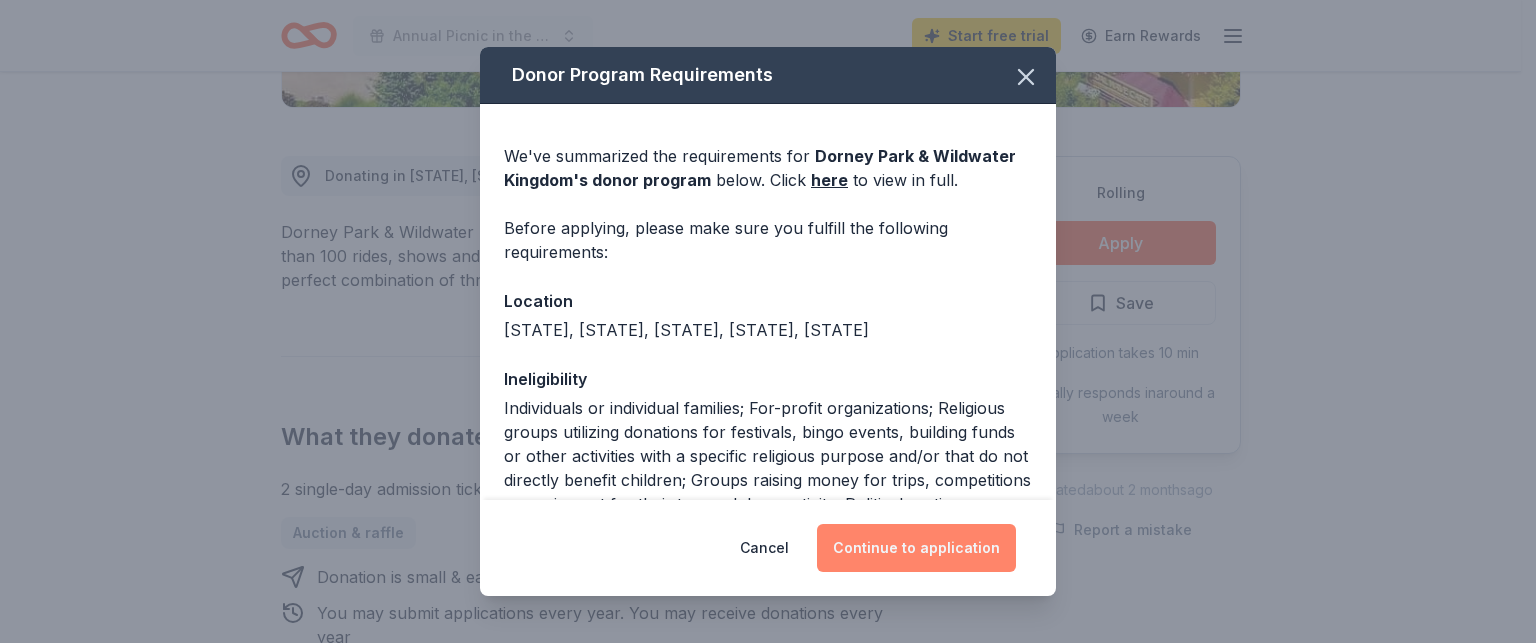 click on "Continue to application" at bounding box center [916, 548] 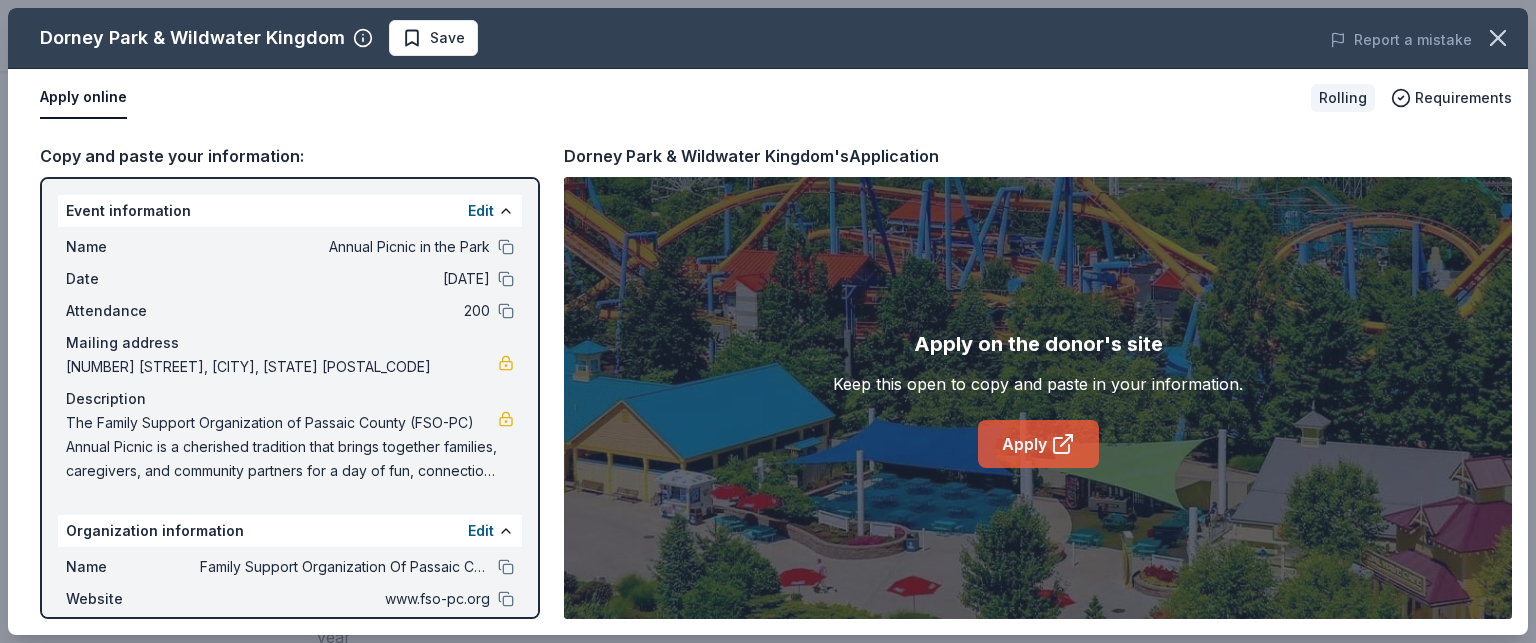 click on "Apply" at bounding box center [1038, 444] 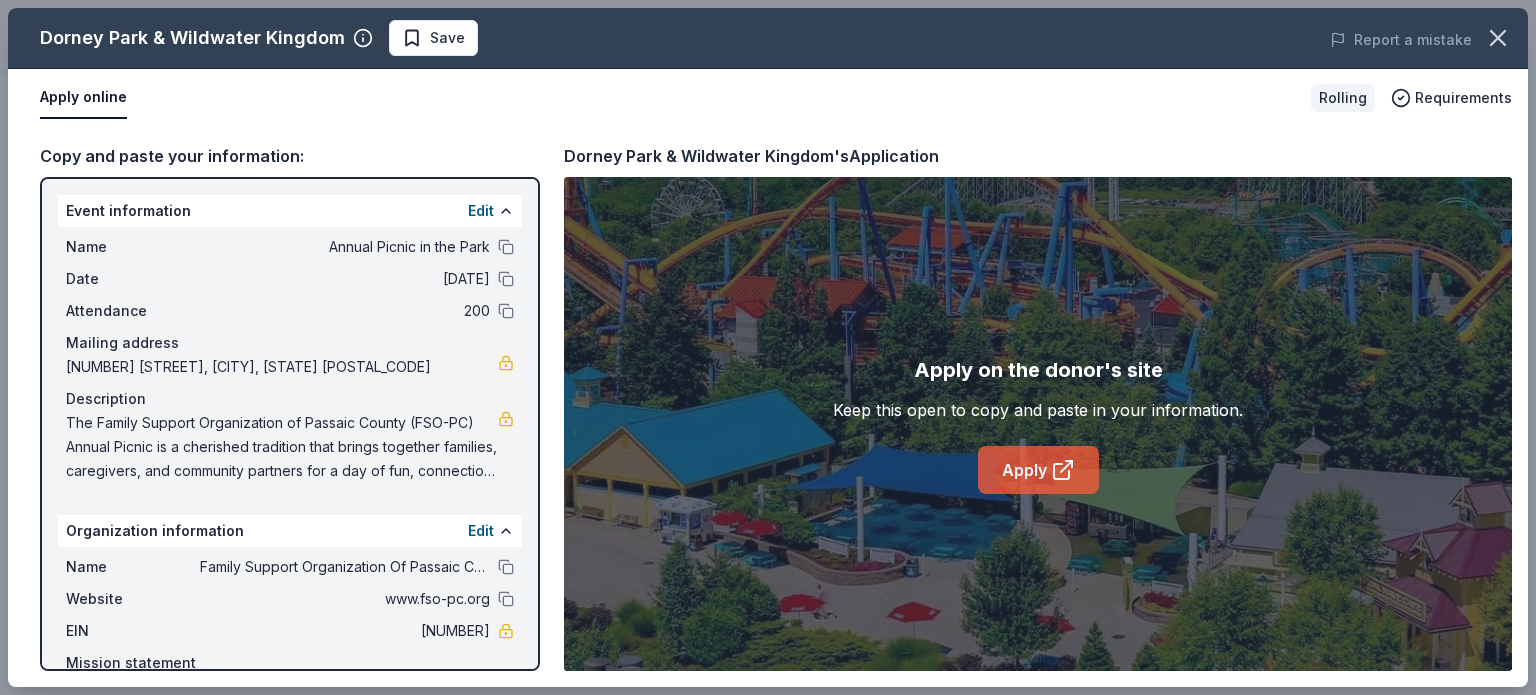 click on "Apply" at bounding box center (1038, 470) 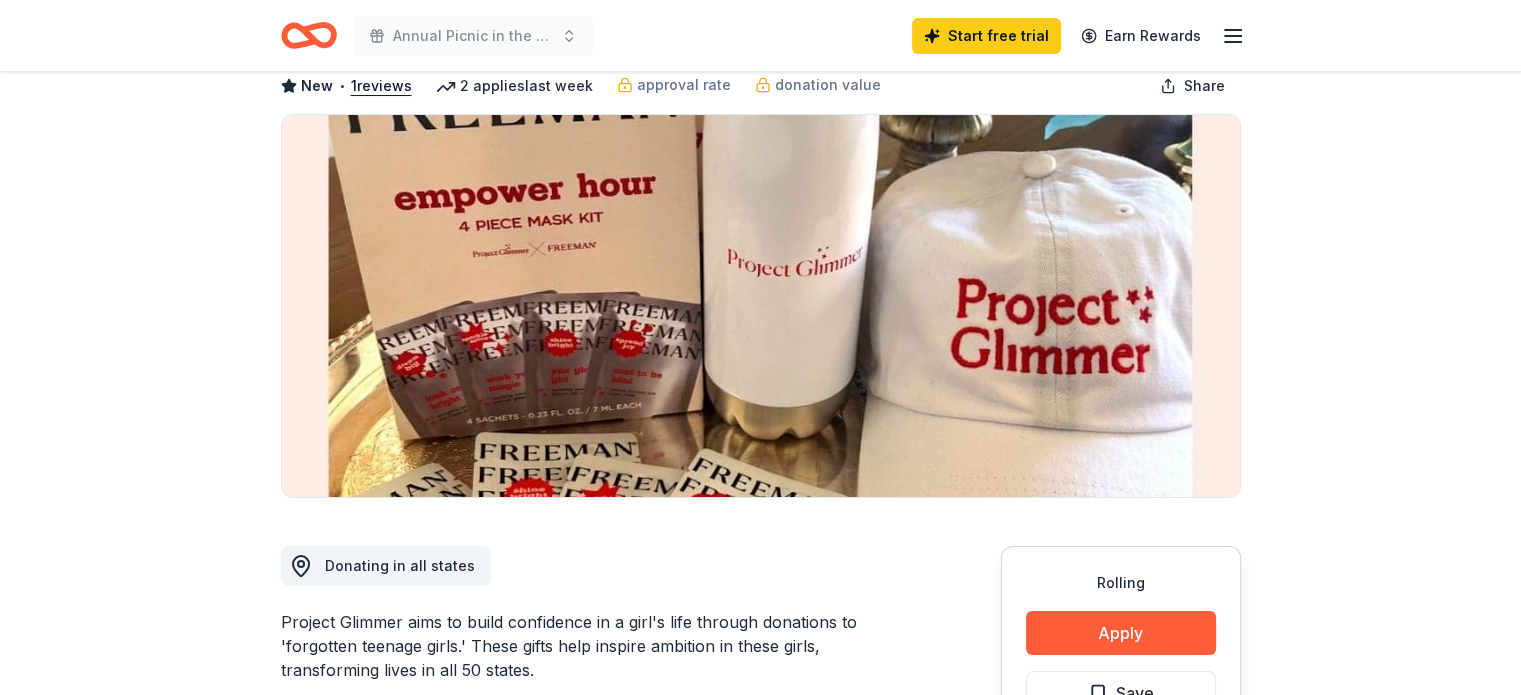 scroll, scrollTop: 0, scrollLeft: 0, axis: both 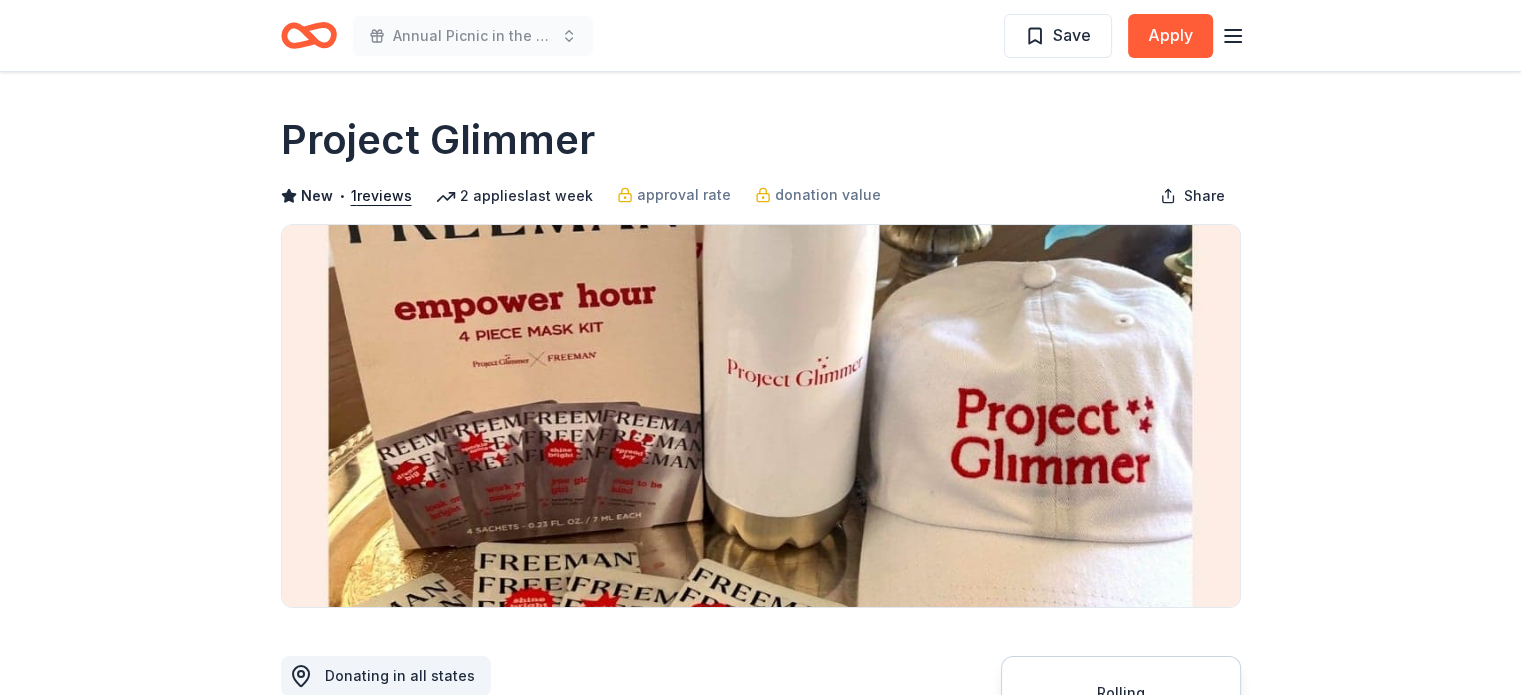click 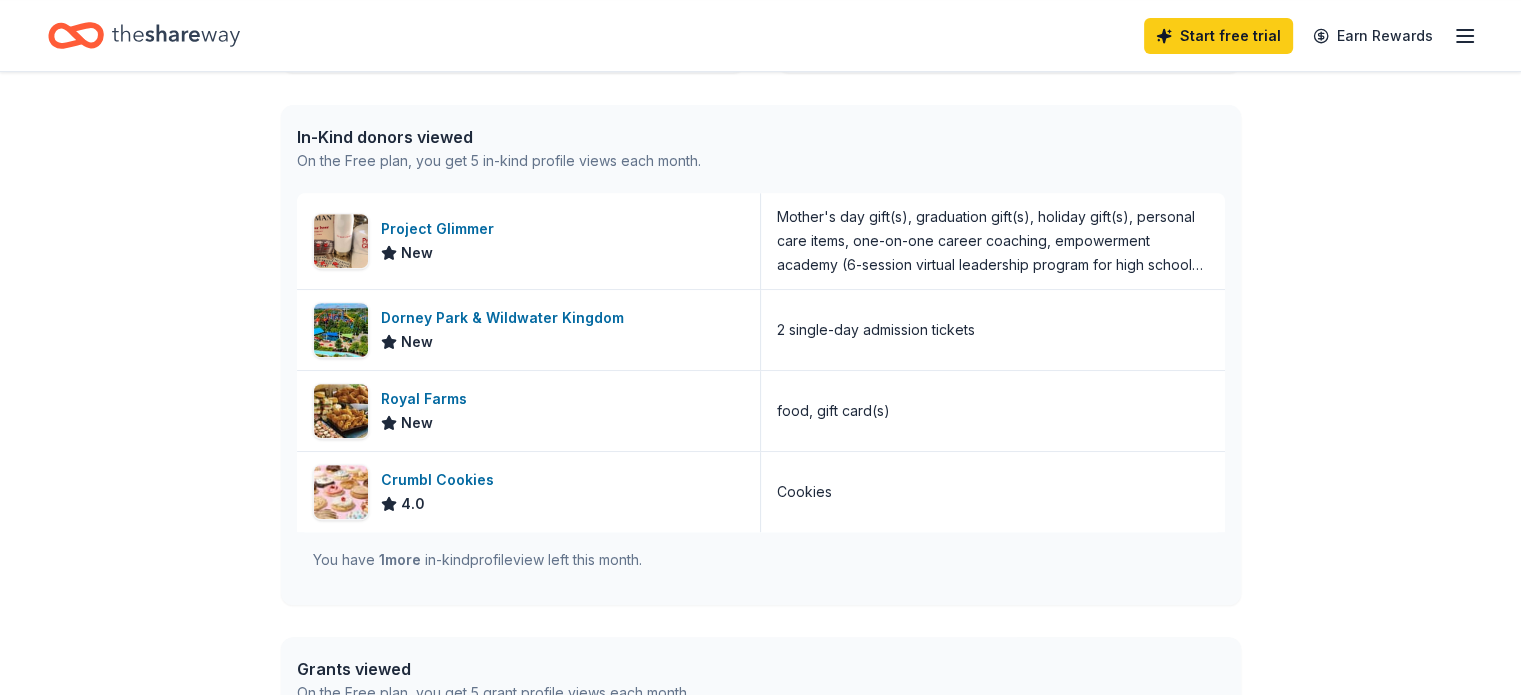 scroll, scrollTop: 300, scrollLeft: 0, axis: vertical 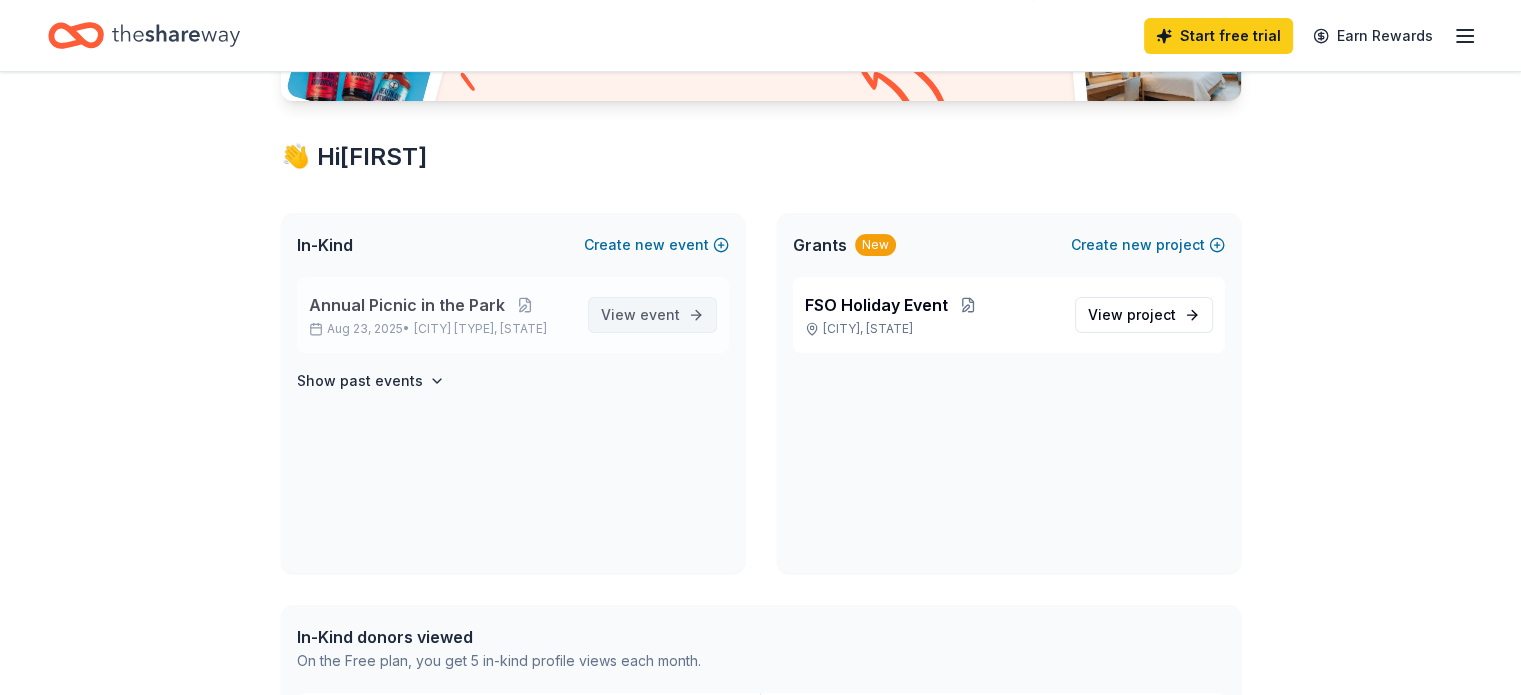 click on "event" at bounding box center (660, 314) 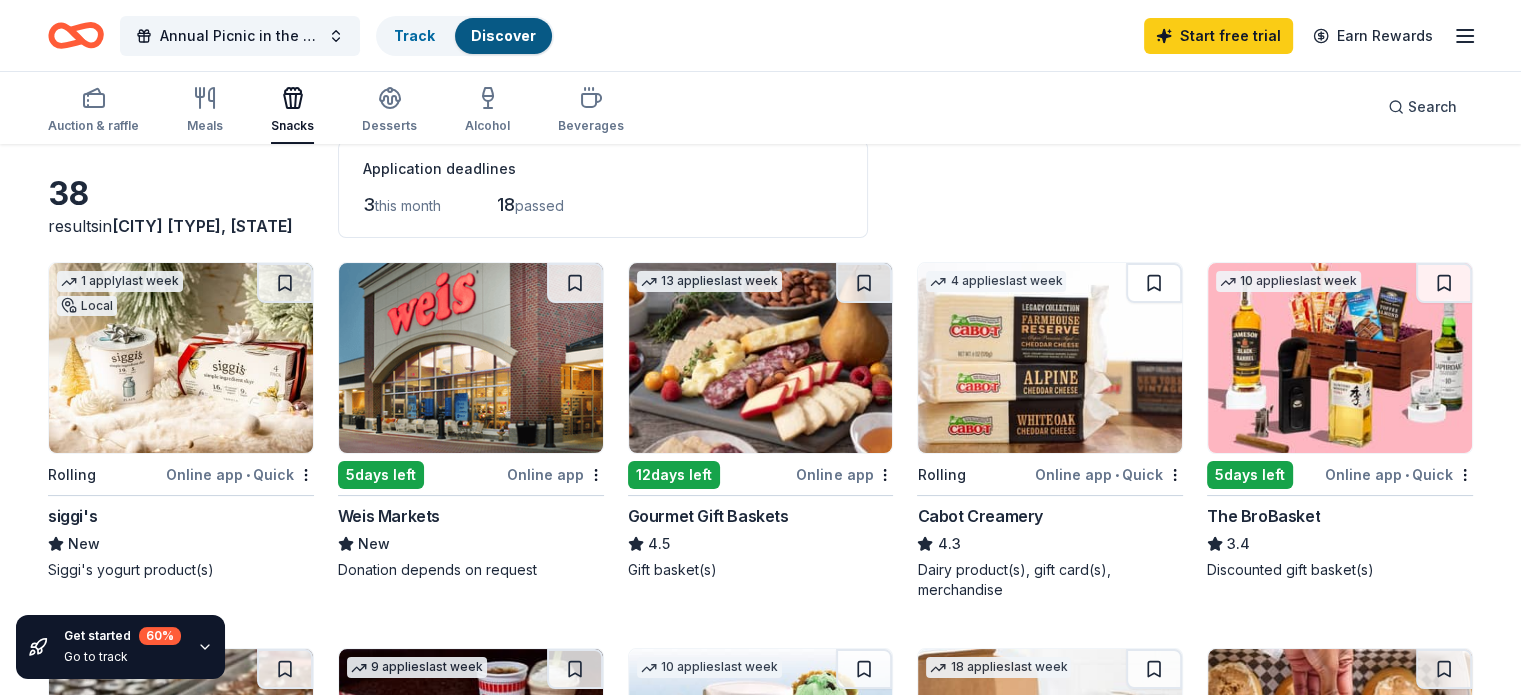 scroll, scrollTop: 0, scrollLeft: 0, axis: both 